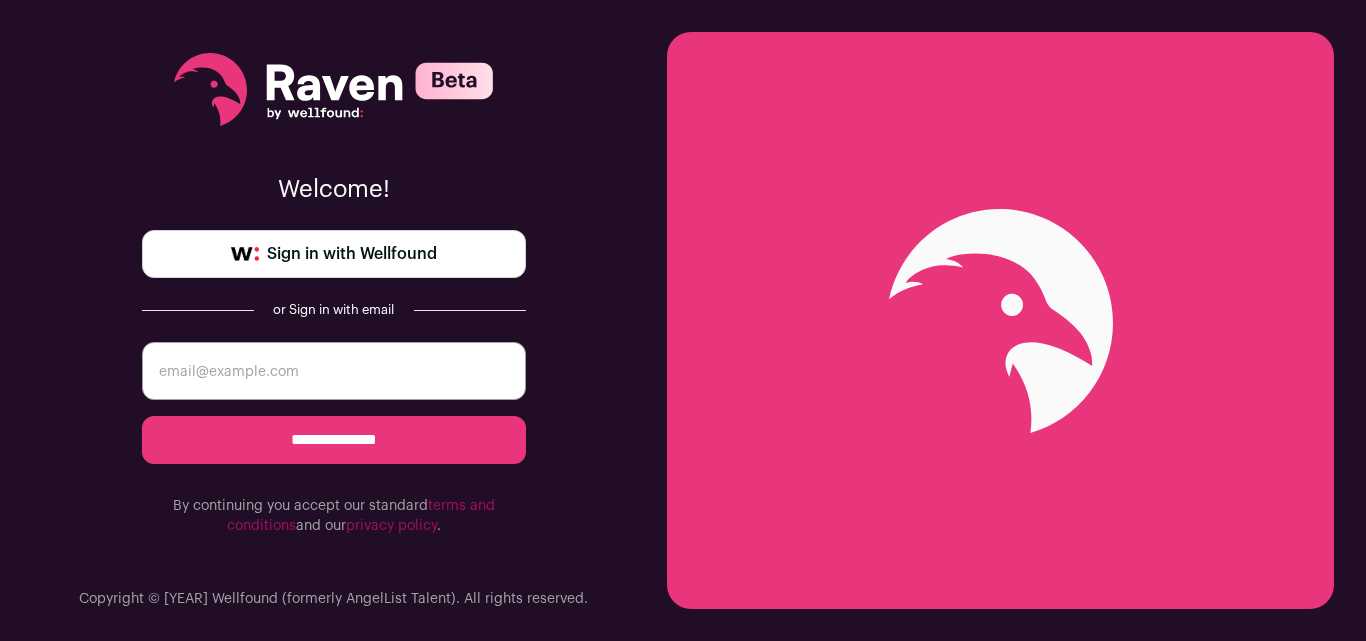 scroll, scrollTop: 0, scrollLeft: 0, axis: both 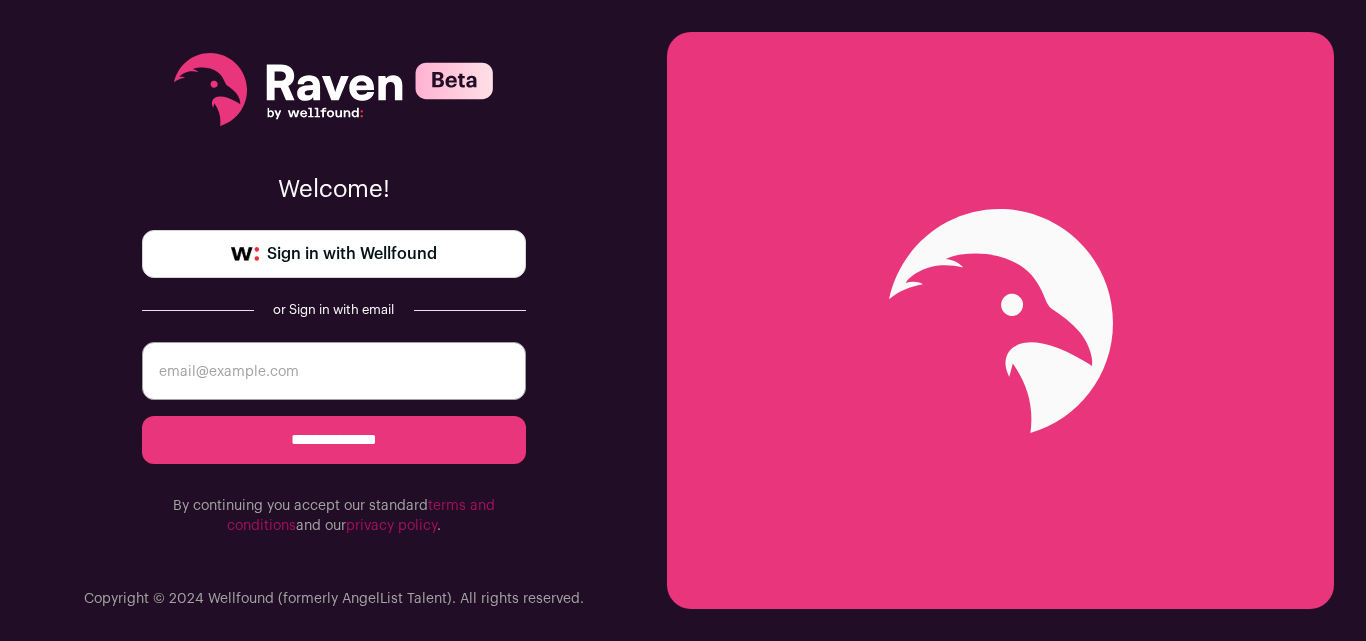 click on "Sign in with Wellfound" at bounding box center [352, 254] 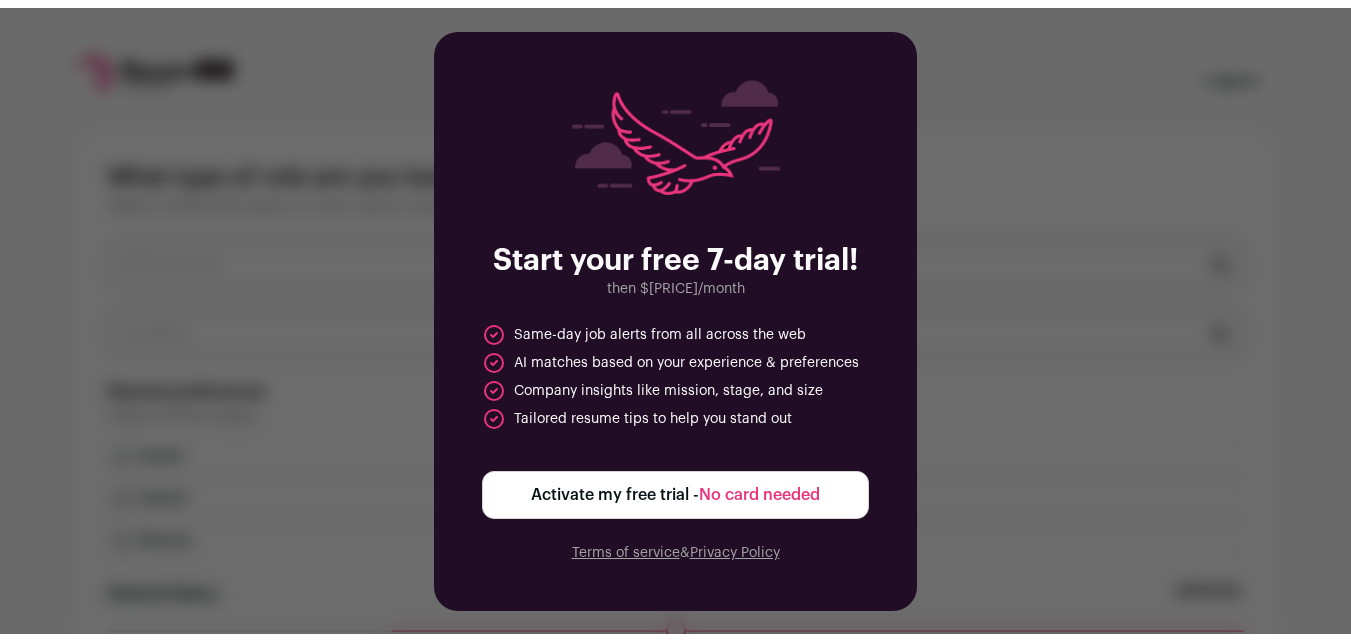 scroll, scrollTop: 0, scrollLeft: 0, axis: both 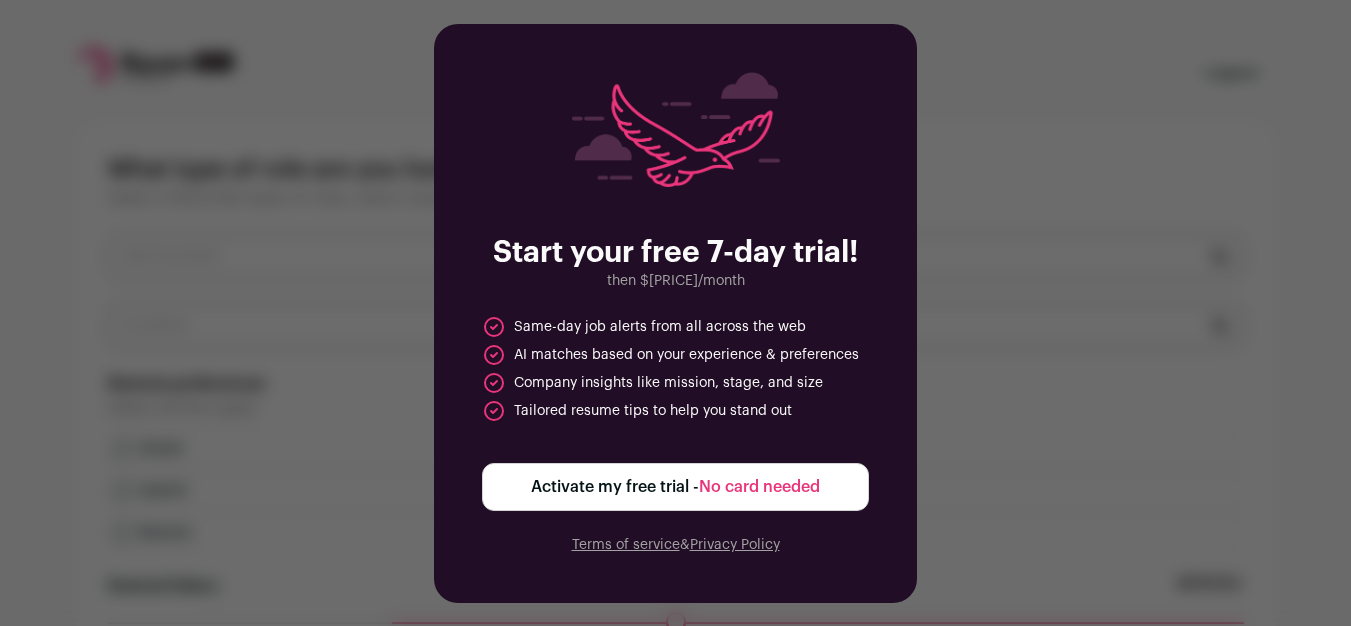 click on "Activate my free trial -
No card needed" at bounding box center (675, 487) 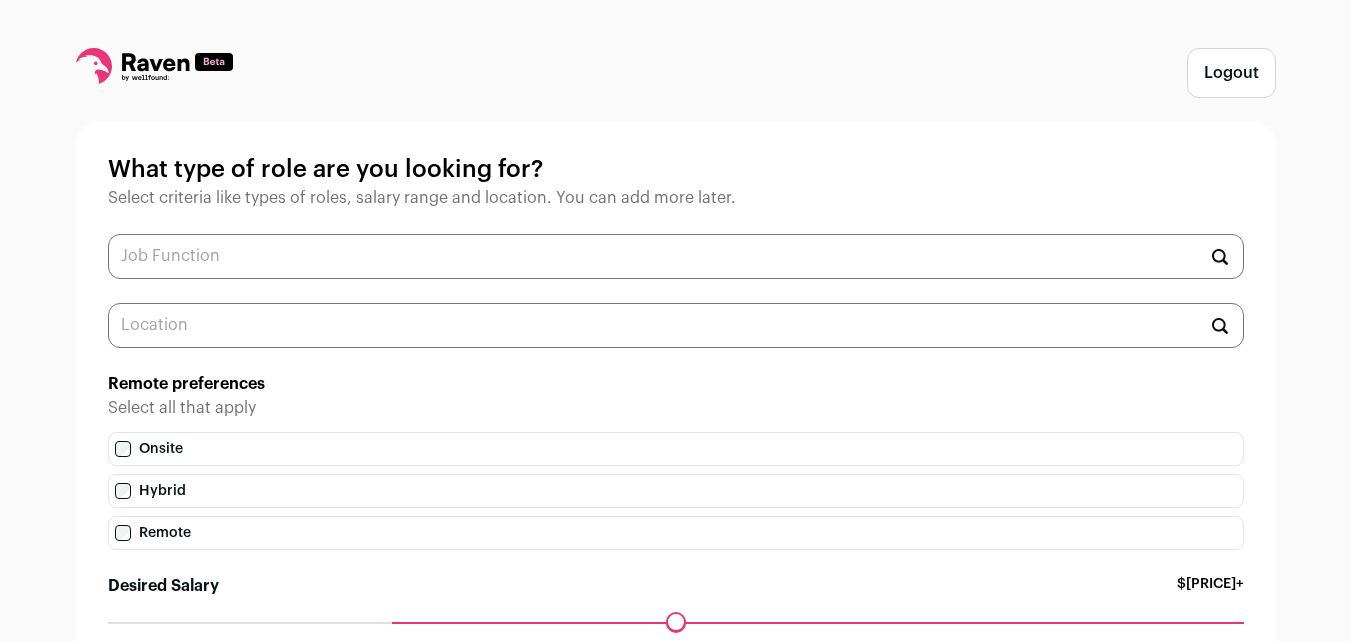 scroll, scrollTop: 138, scrollLeft: 0, axis: vertical 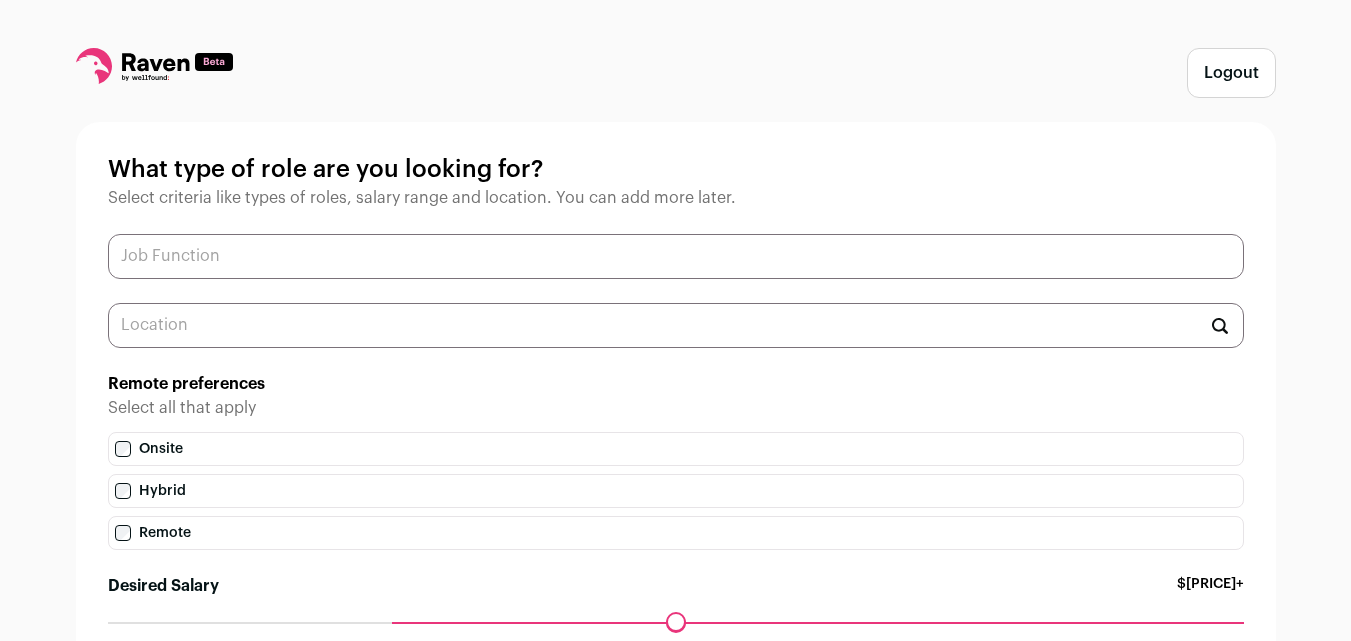 click at bounding box center (676, 256) 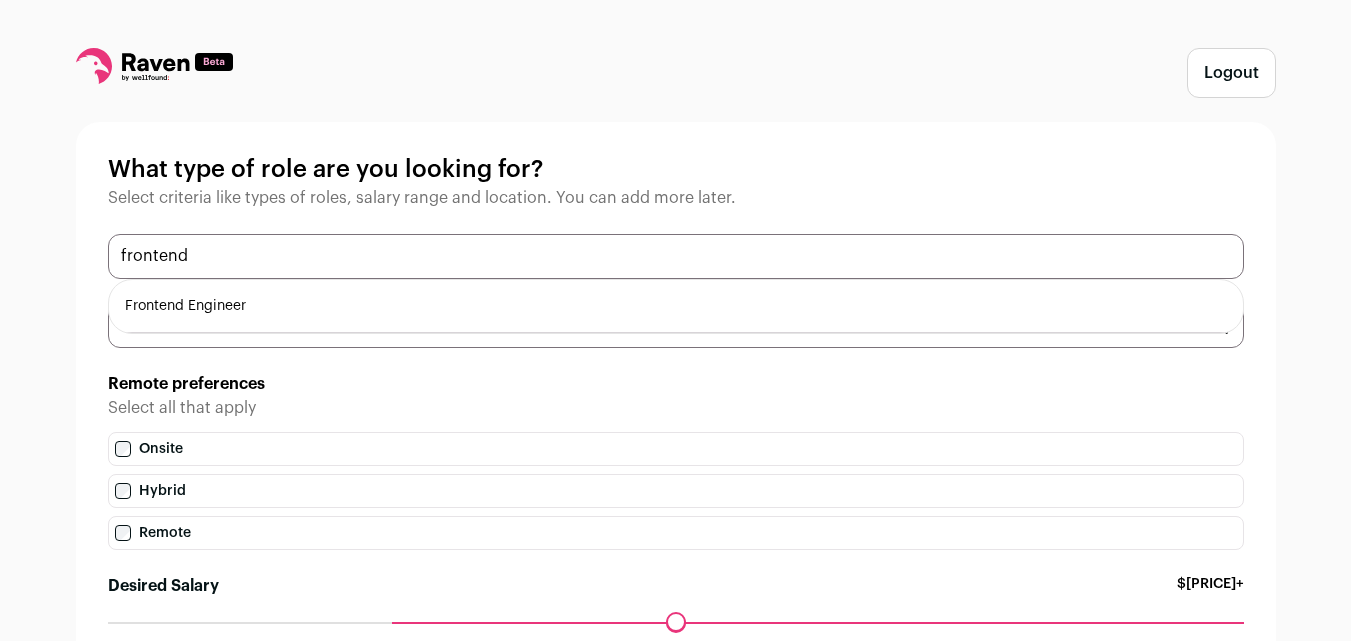 type on "frontend" 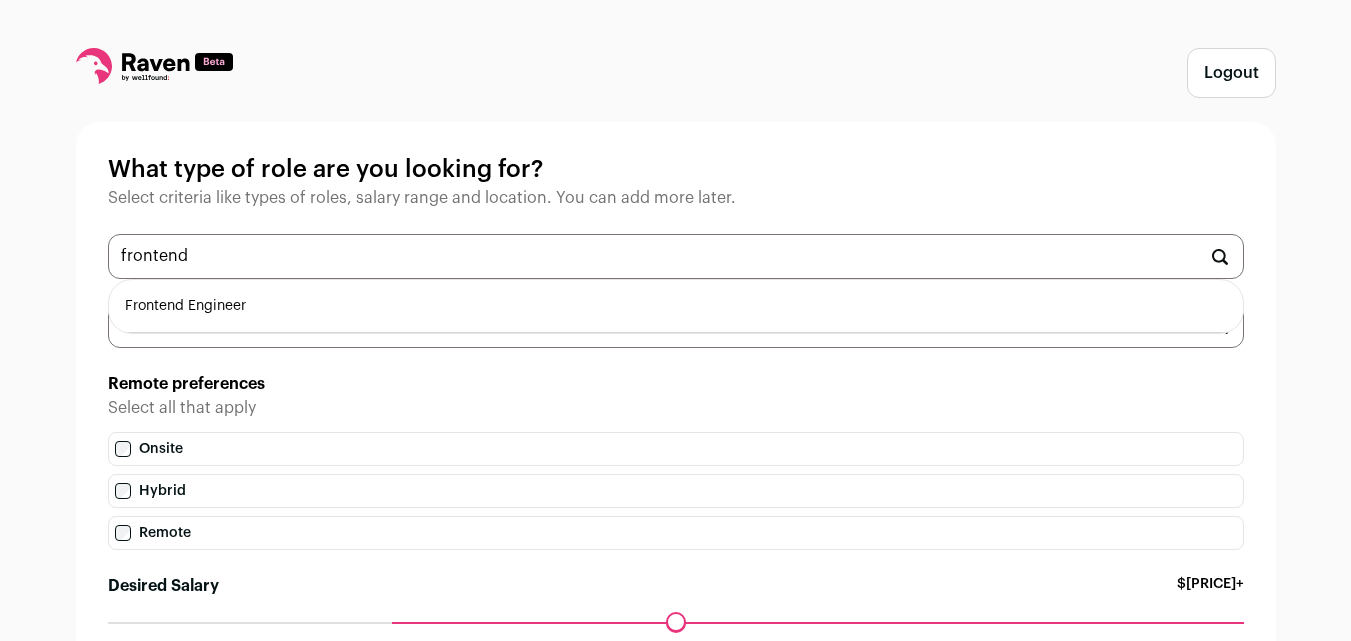 click on "Frontend Engineer" at bounding box center (676, 306) 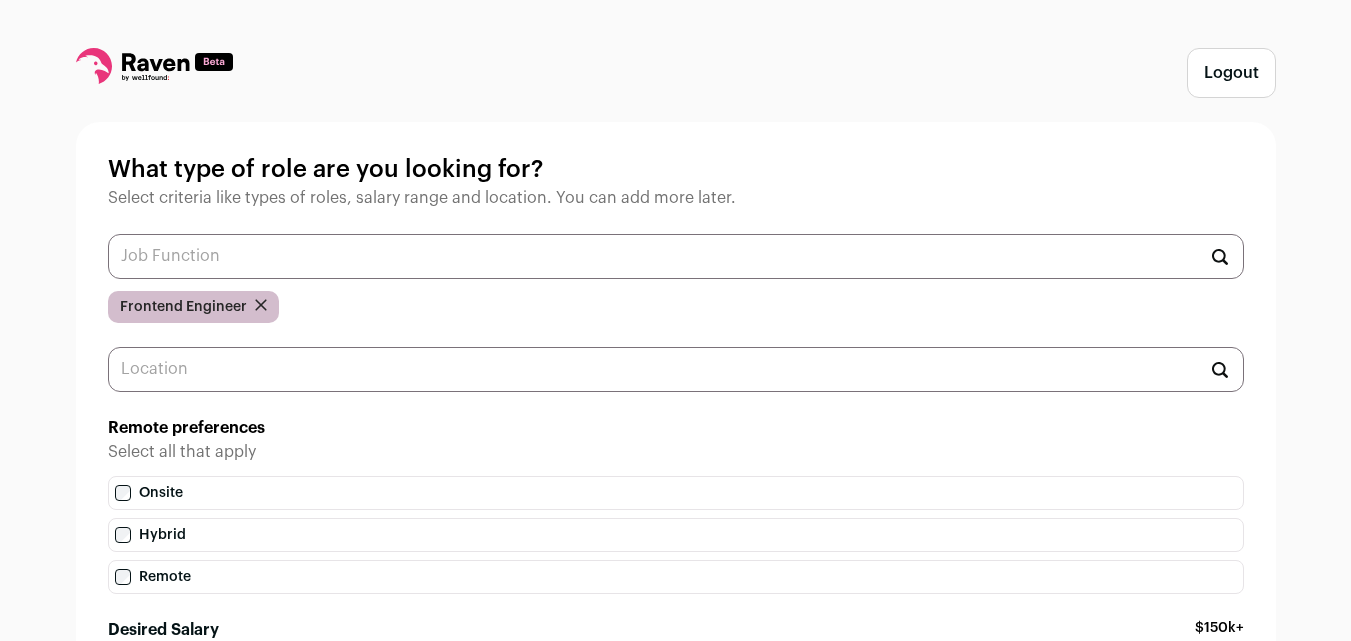 scroll, scrollTop: 0, scrollLeft: 0, axis: both 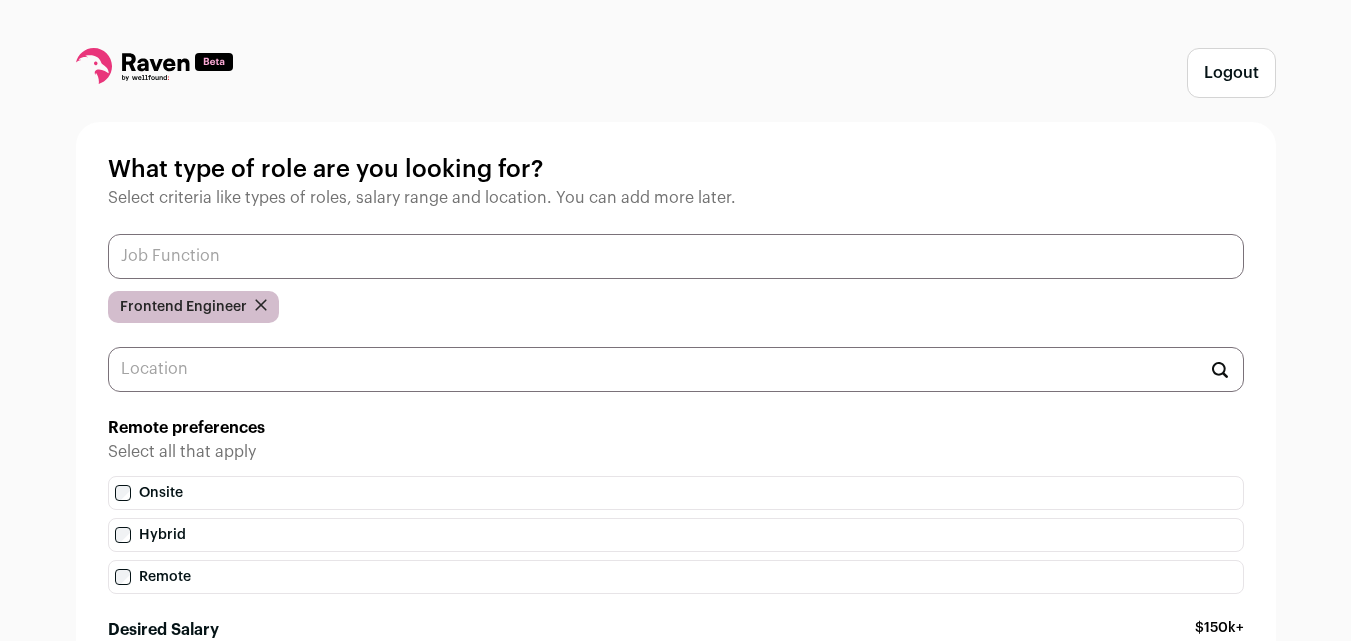 click at bounding box center (676, 256) 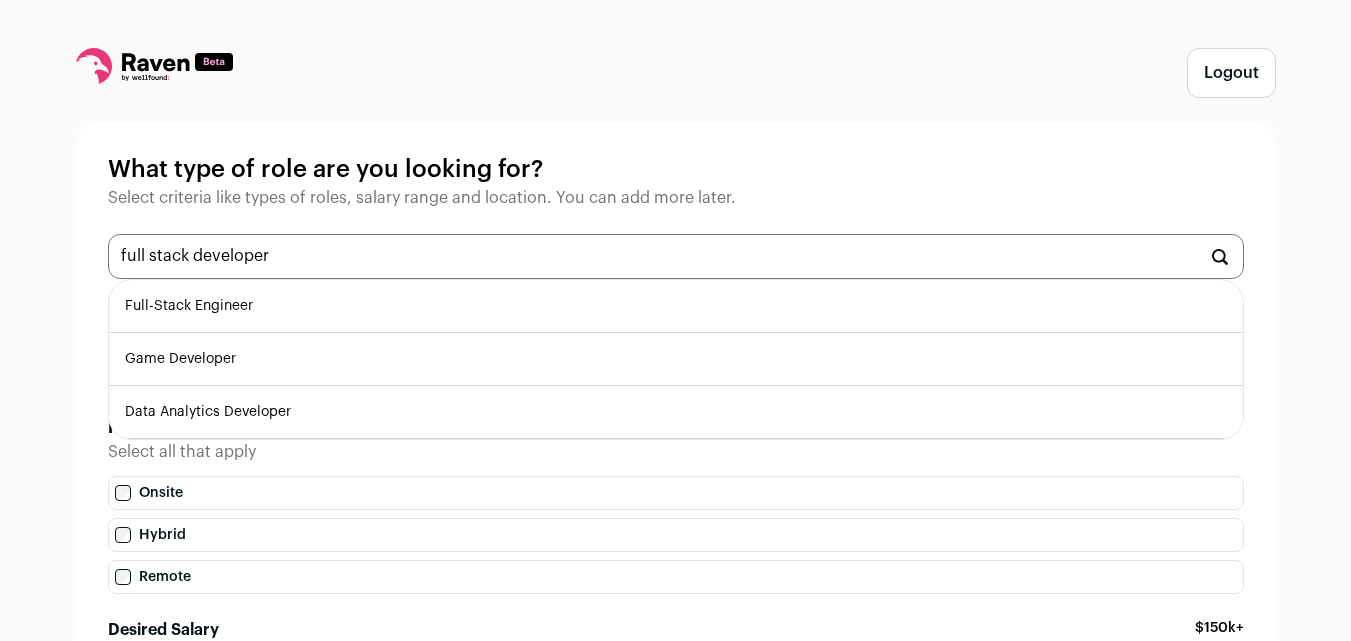 click on "Full-Stack Engineer" at bounding box center [676, 306] 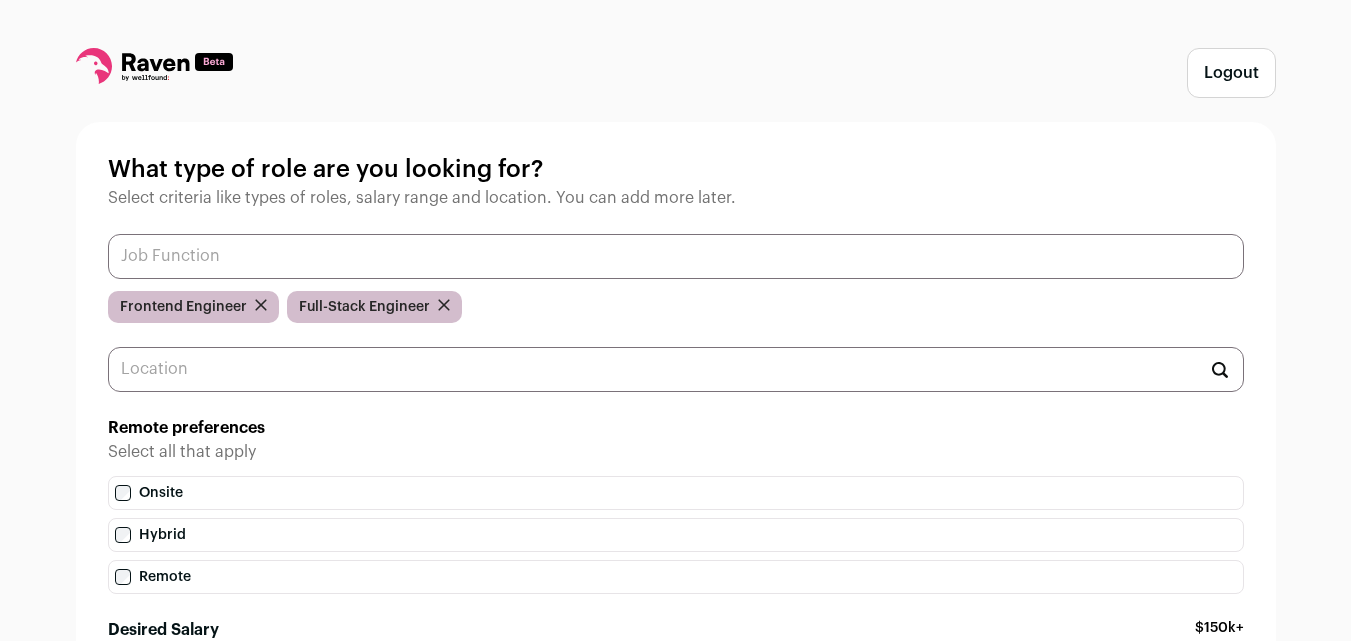 click at bounding box center [676, 256] 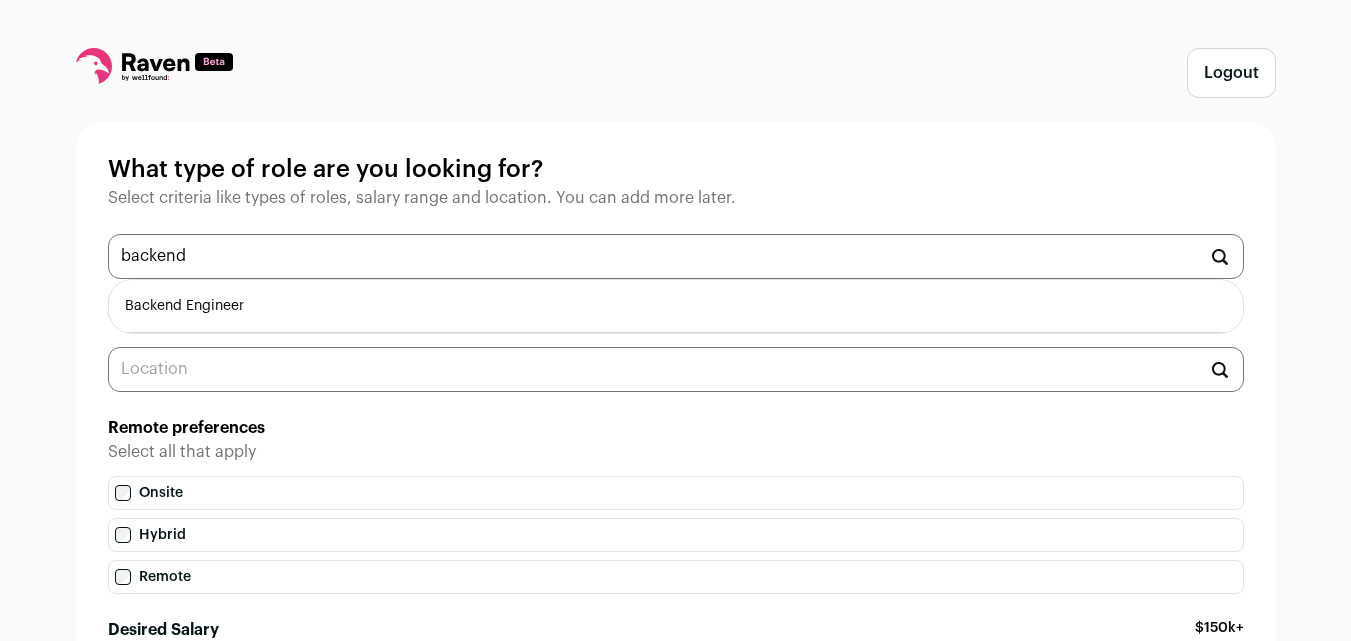 click on "Backend Engineer" at bounding box center [676, 306] 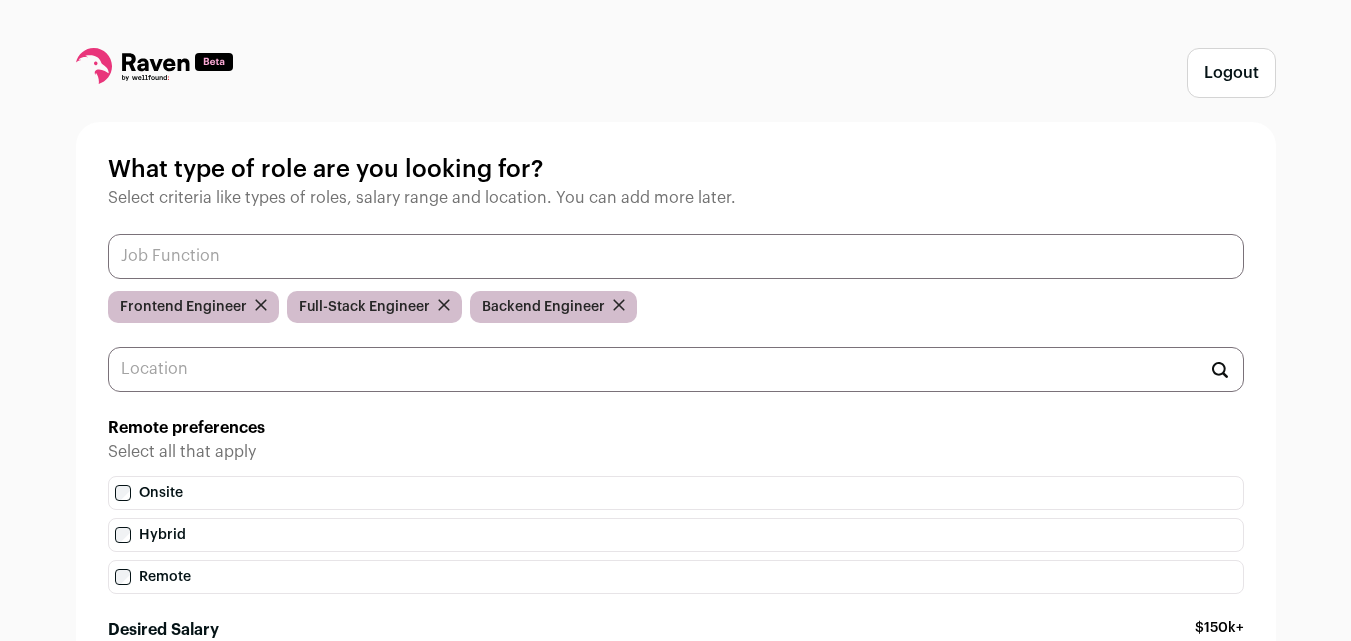 click at bounding box center (676, 256) 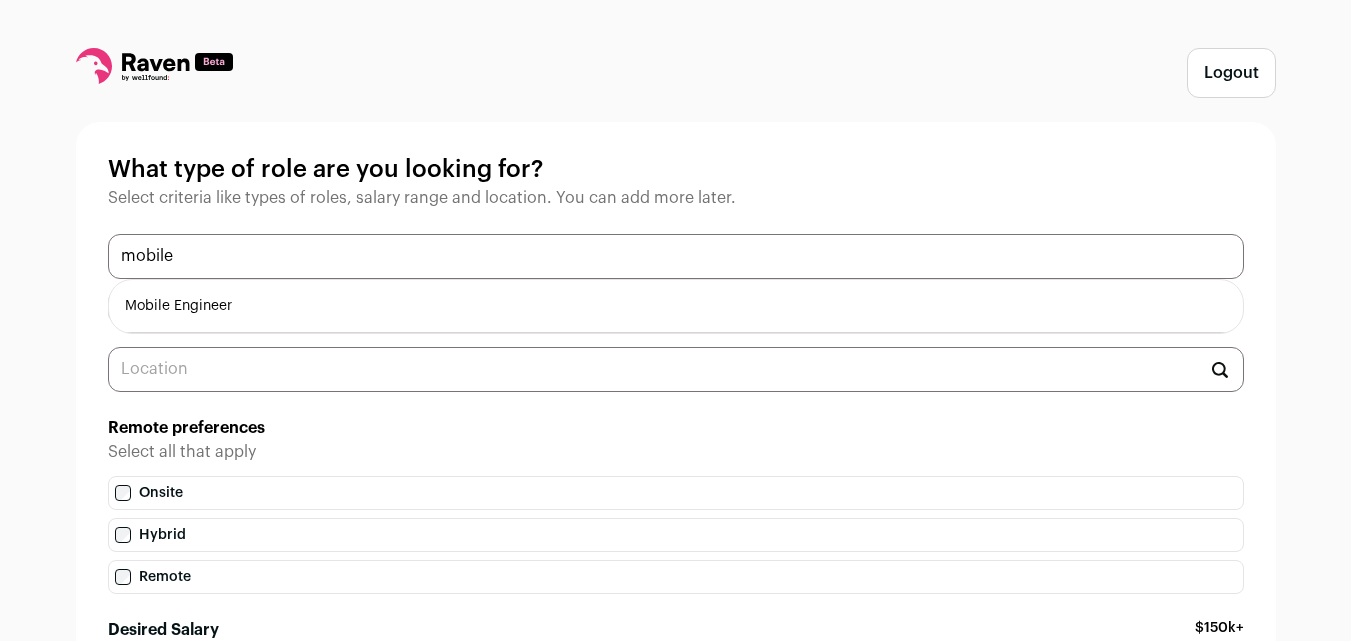 type on "mobile" 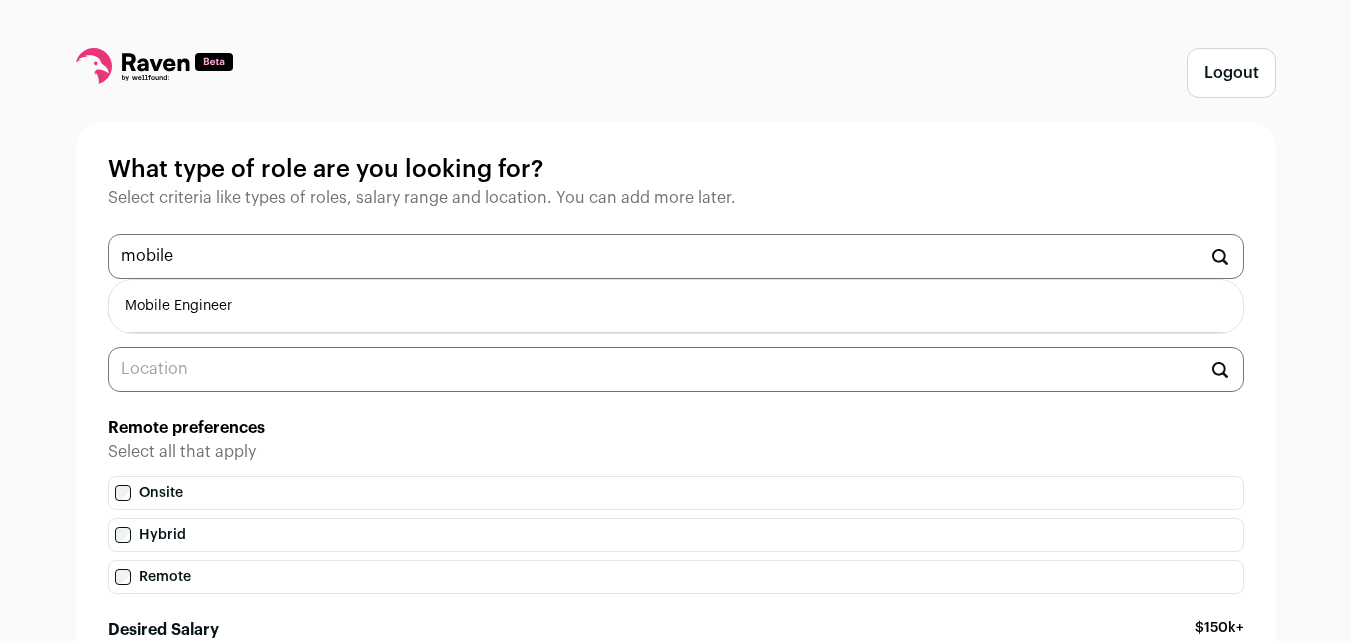 click on "Mobile Engineer" at bounding box center [676, 306] 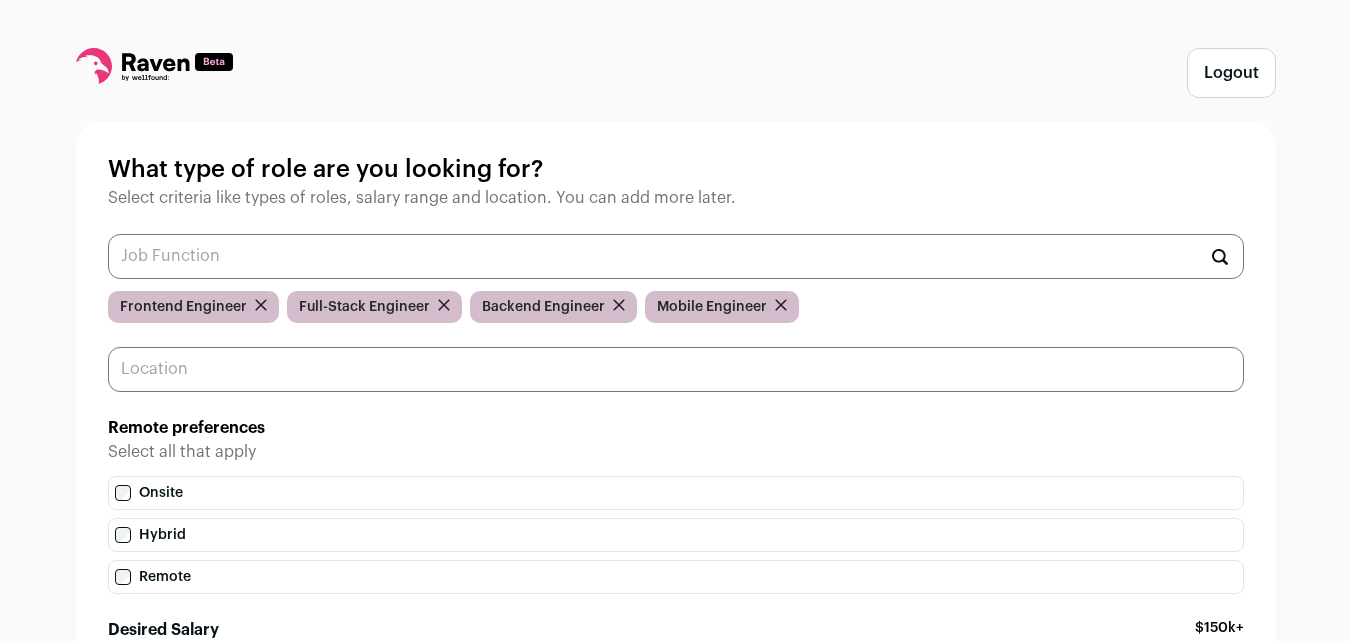 click at bounding box center [676, 369] 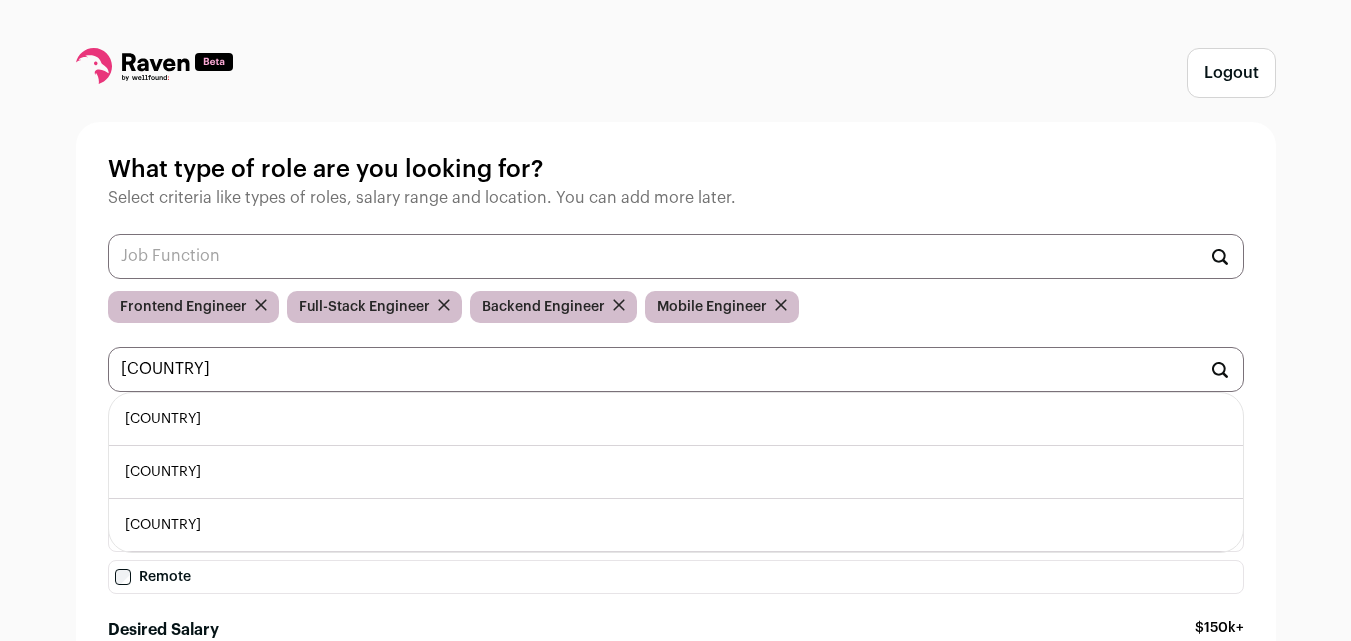 click on "[COUNTRY]" at bounding box center (676, 419) 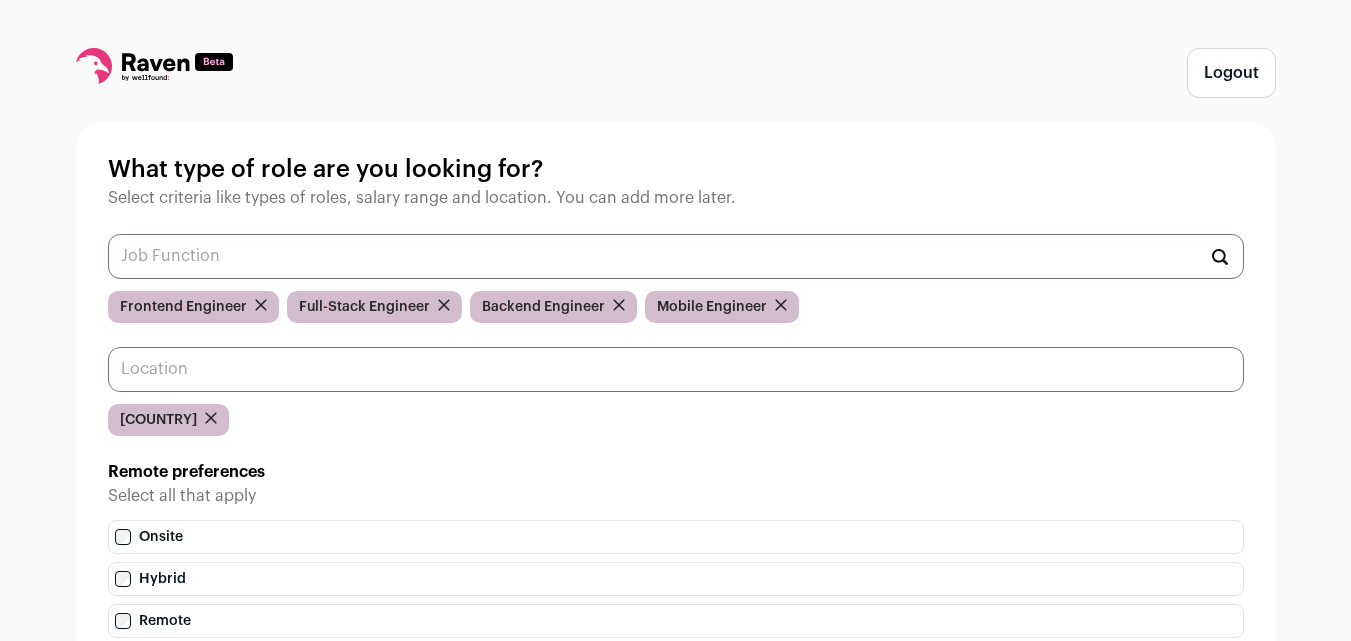 click at bounding box center (676, 369) 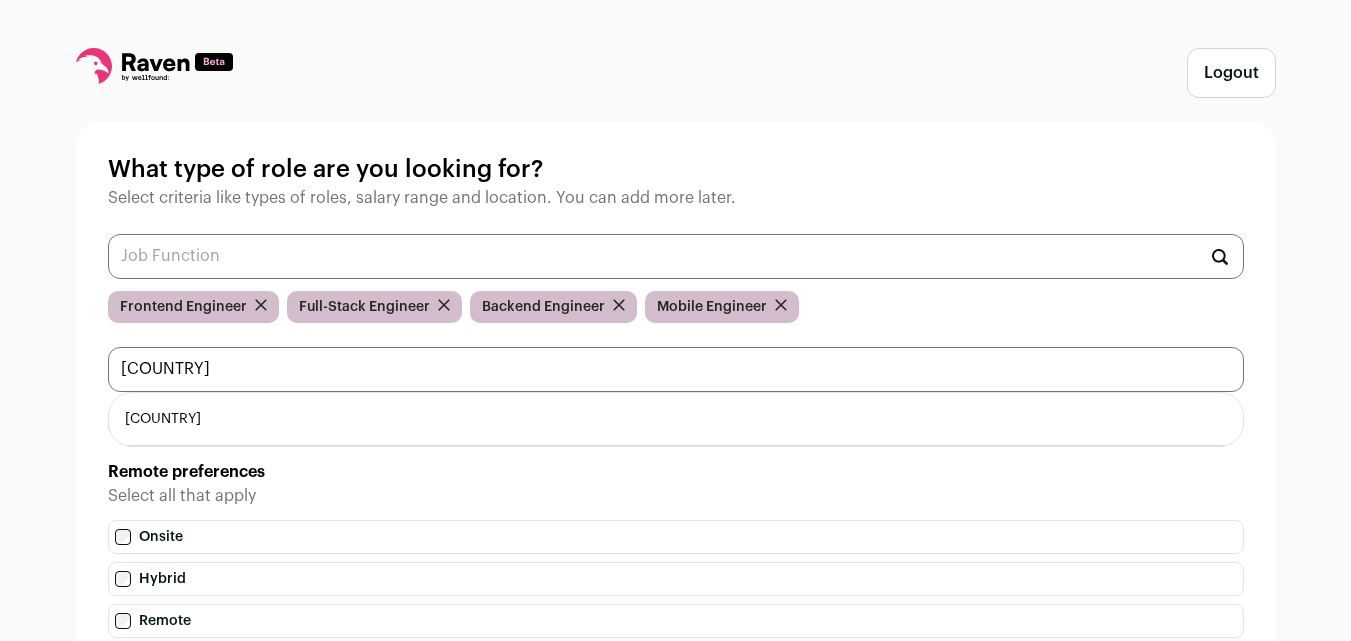 type on "[COUNTRY]" 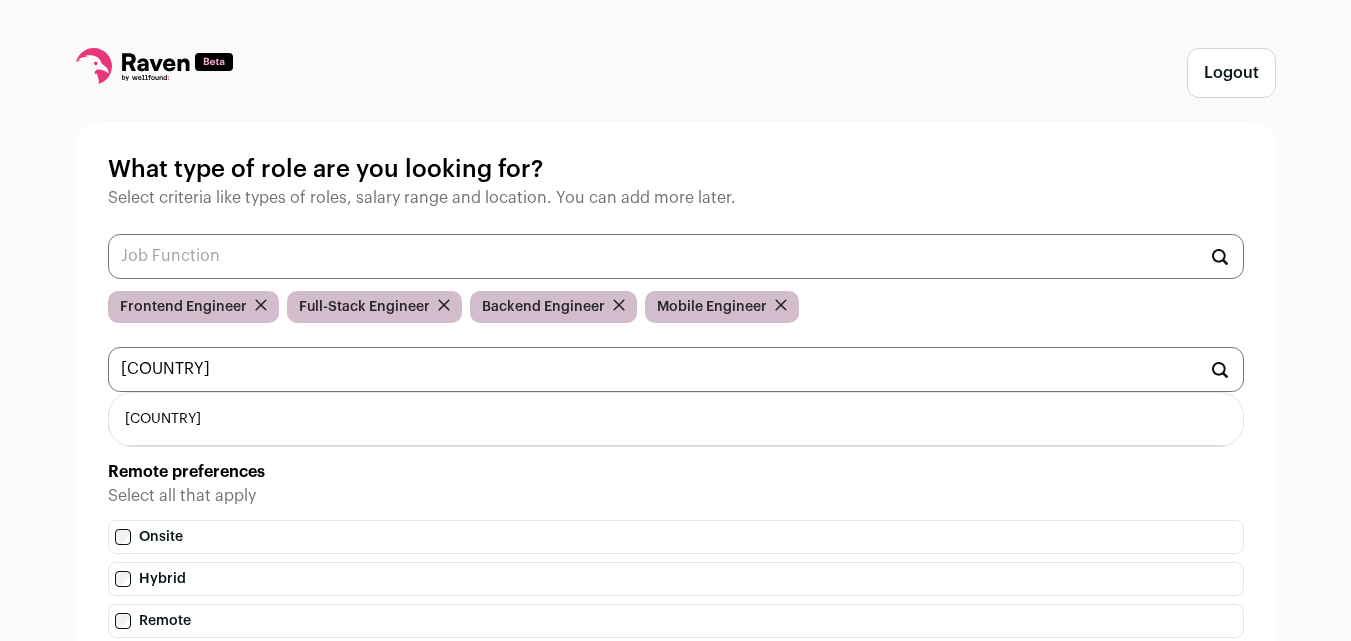 click on "[COUNTRY]" at bounding box center (676, 419) 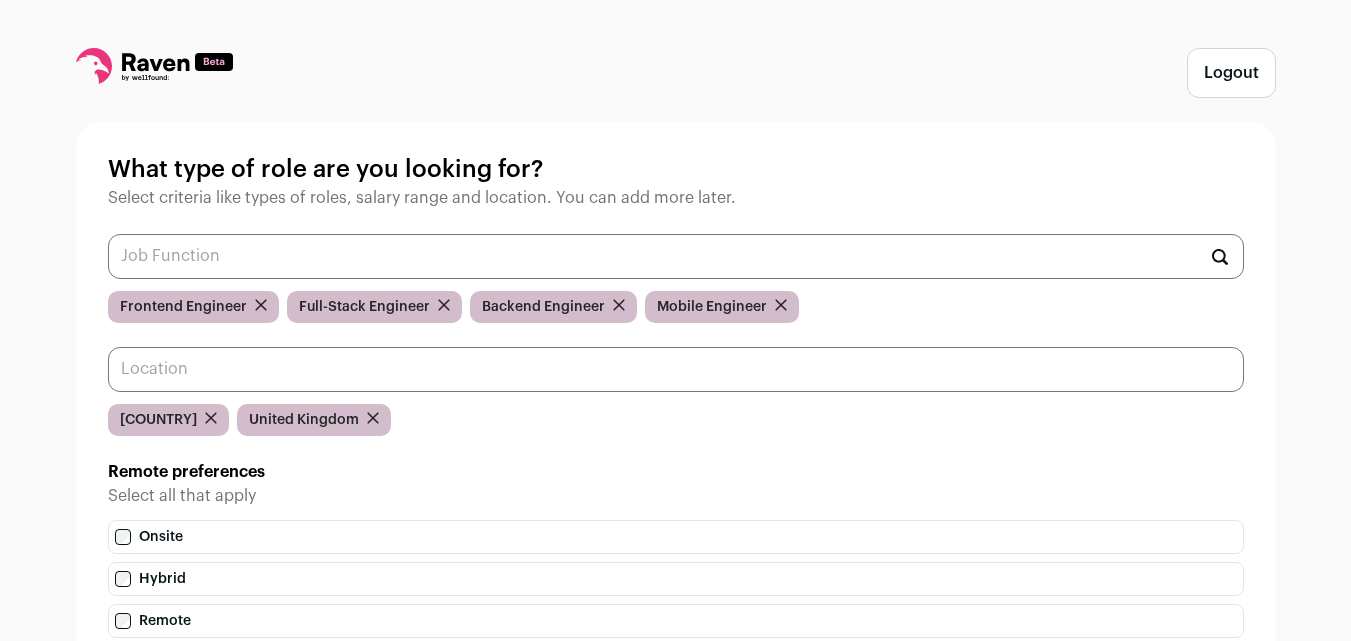 click at bounding box center [676, 369] 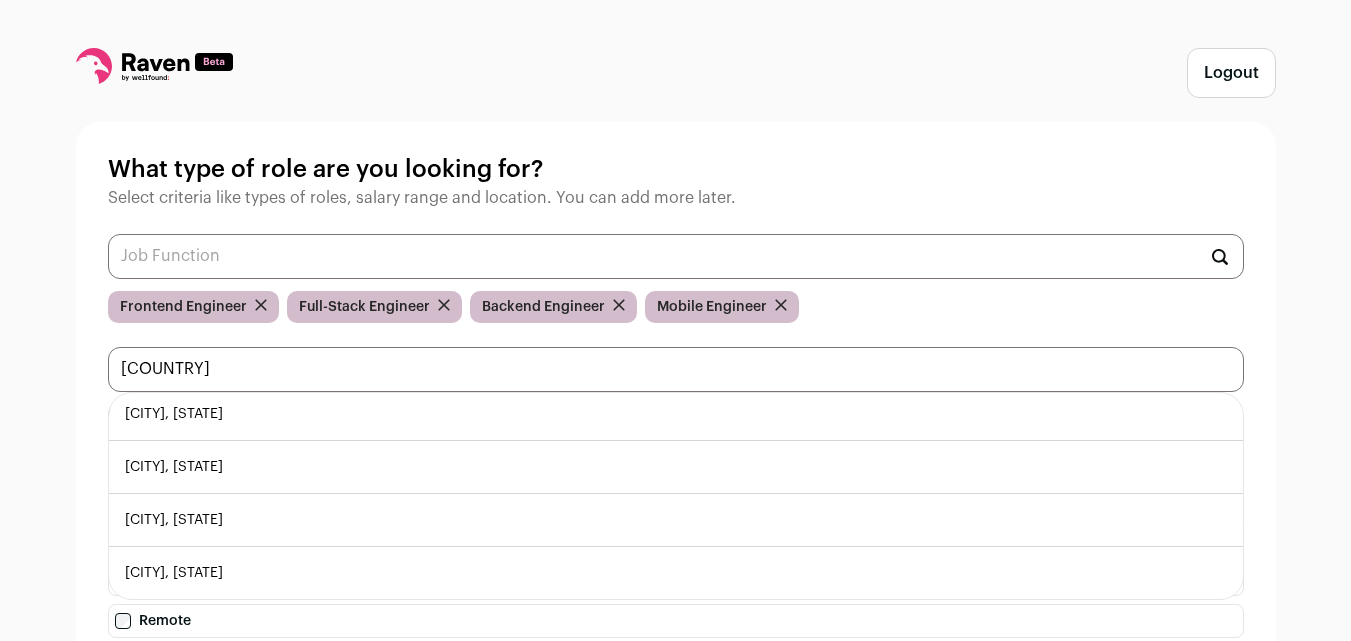 scroll, scrollTop: 6, scrollLeft: 0, axis: vertical 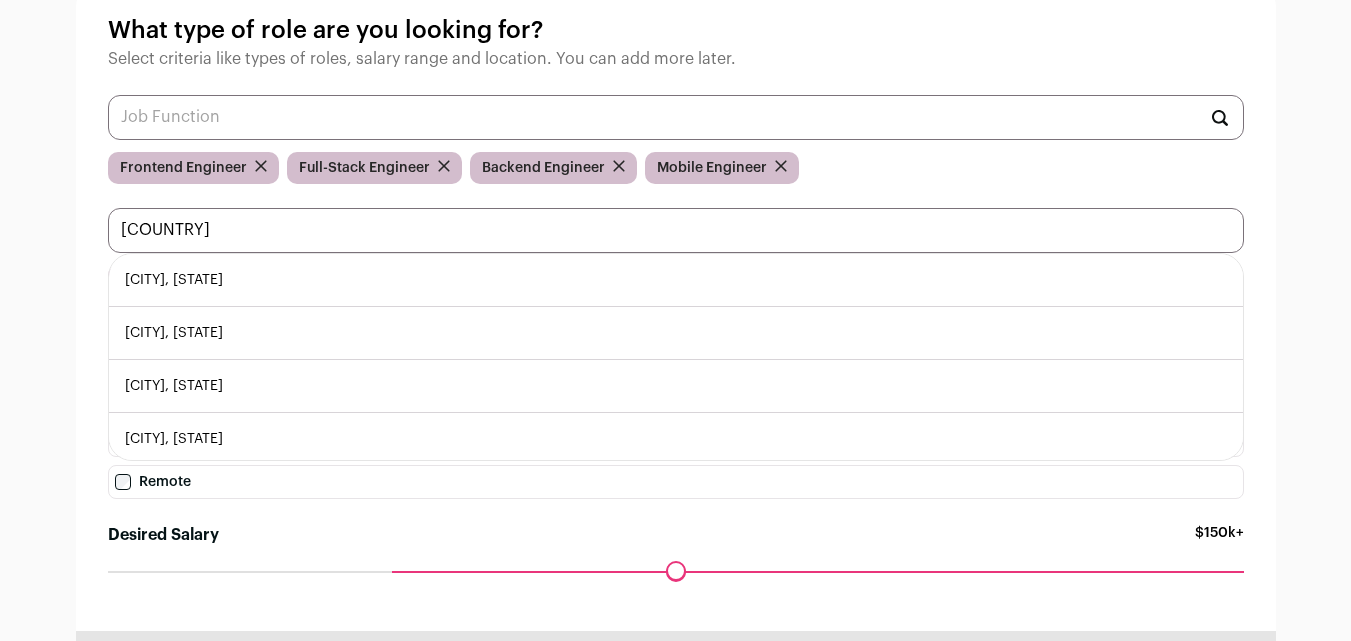 click on "[COUNTRY]" at bounding box center (676, 230) 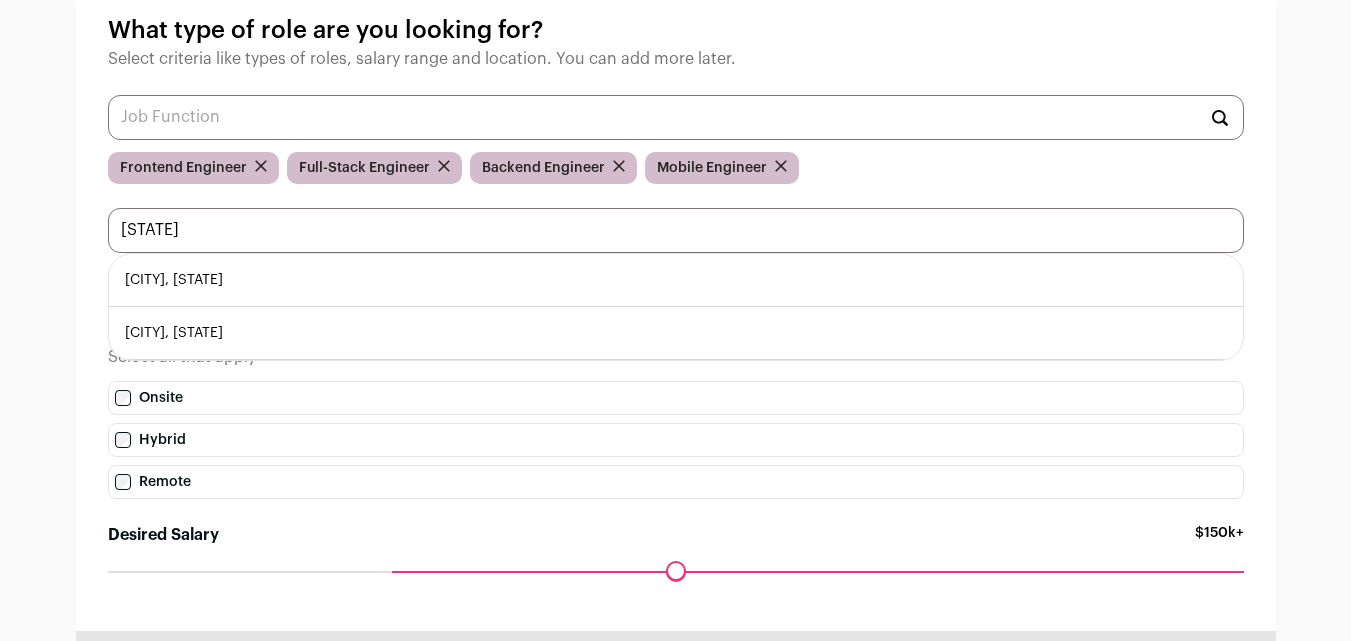 drag, startPoint x: 238, startPoint y: 231, endPoint x: 0, endPoint y: 169, distance: 245.94308 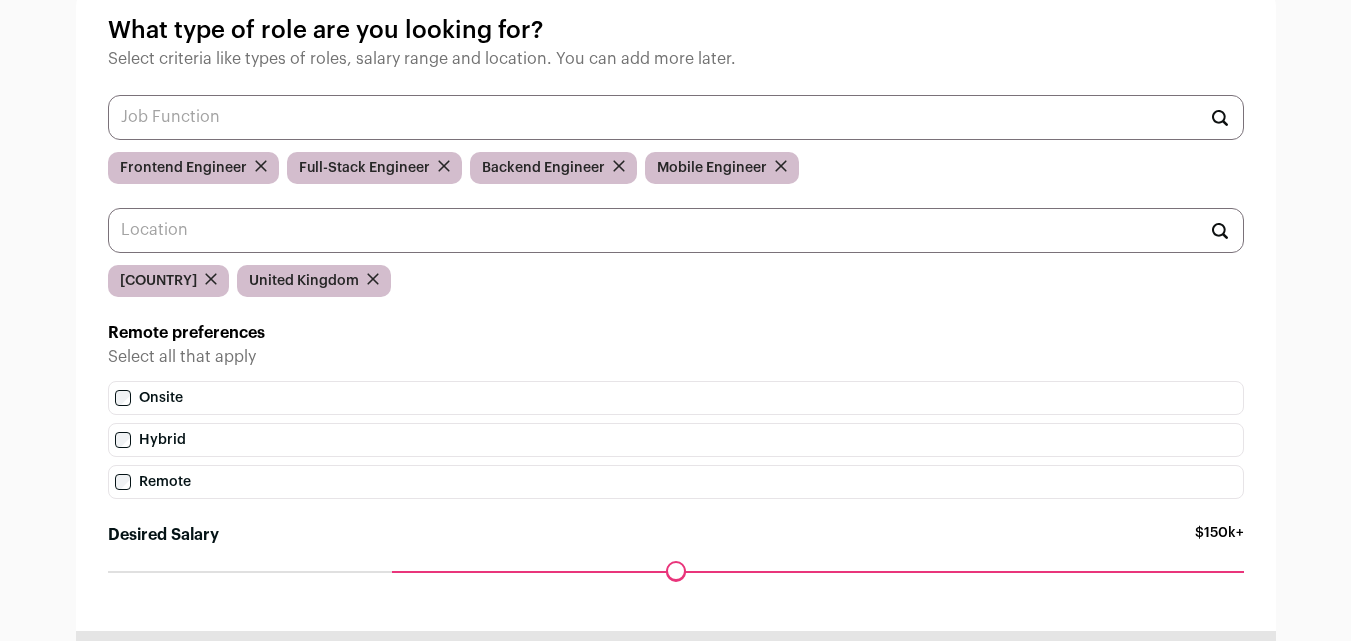 click on "Select criteria like types of roles, salary range and location. You can add more later.
United States
United Kingdom
Remote preferences" at bounding box center (675, 315) 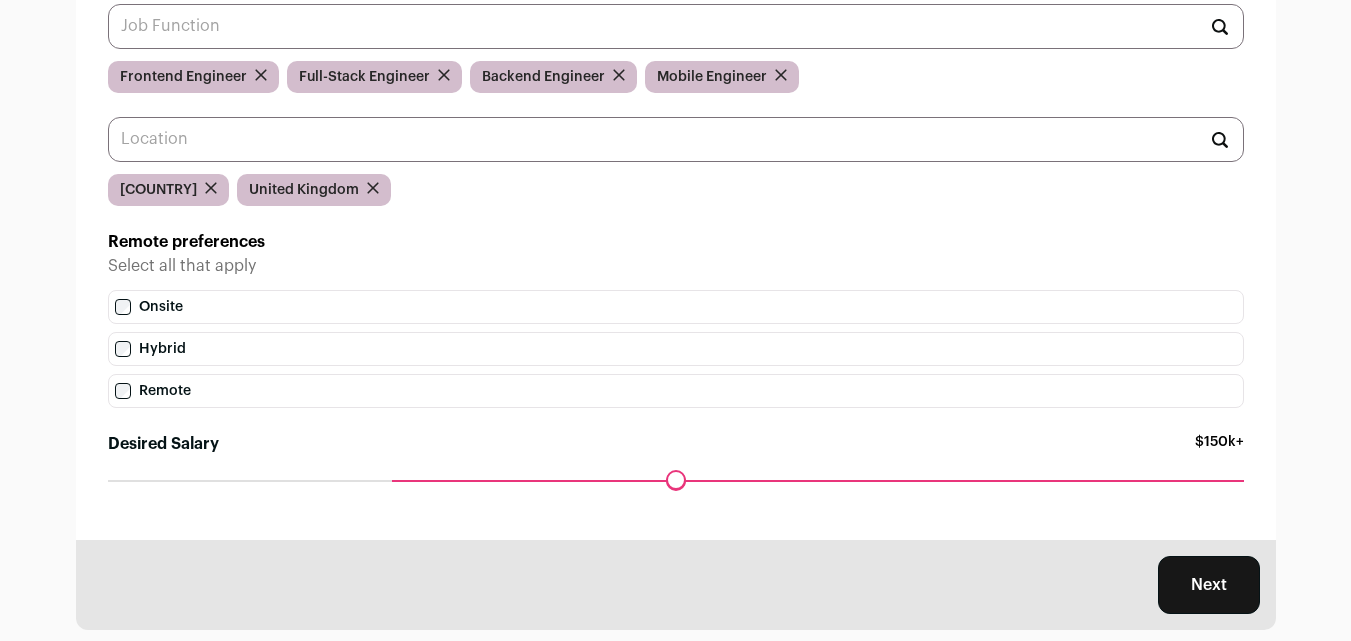 scroll, scrollTop: 273, scrollLeft: 0, axis: vertical 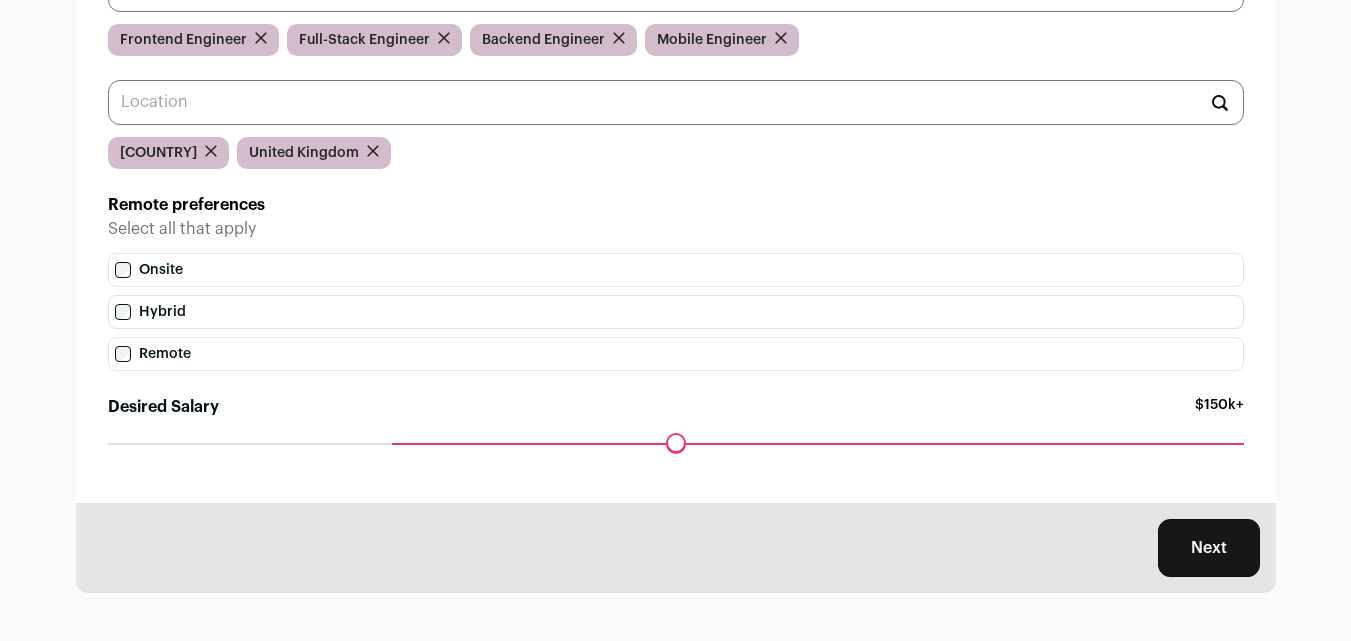 click on "Next" at bounding box center (1209, 548) 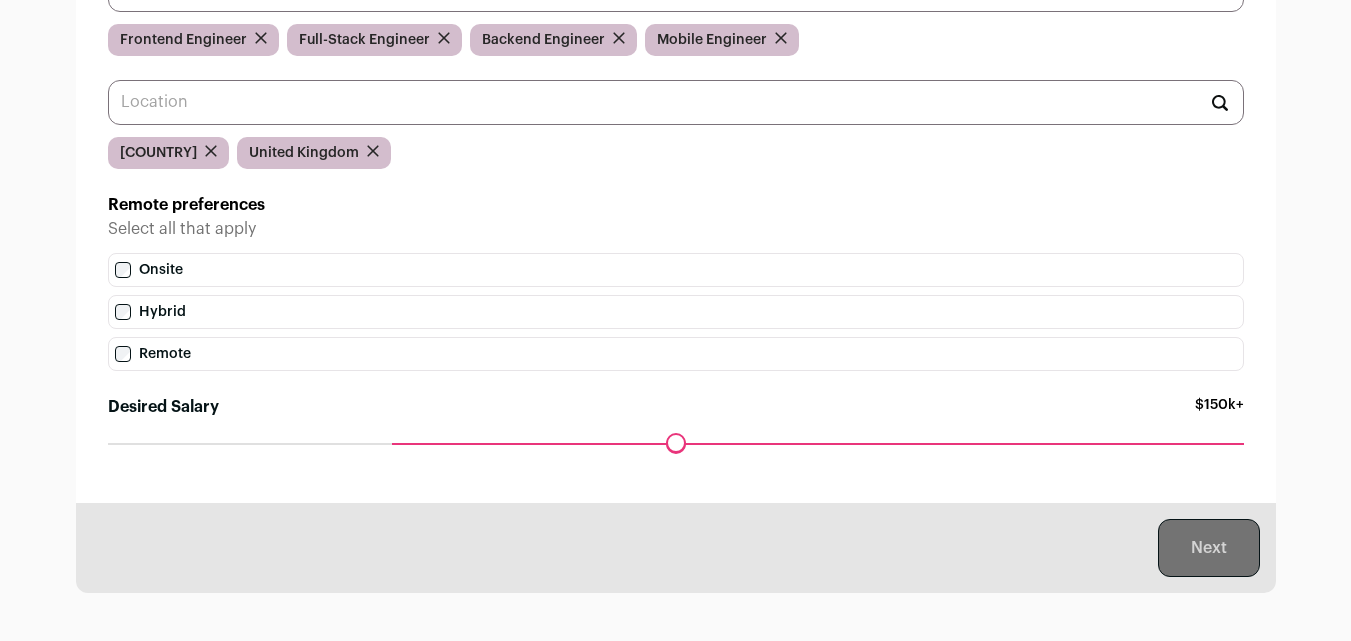 scroll, scrollTop: 0, scrollLeft: 0, axis: both 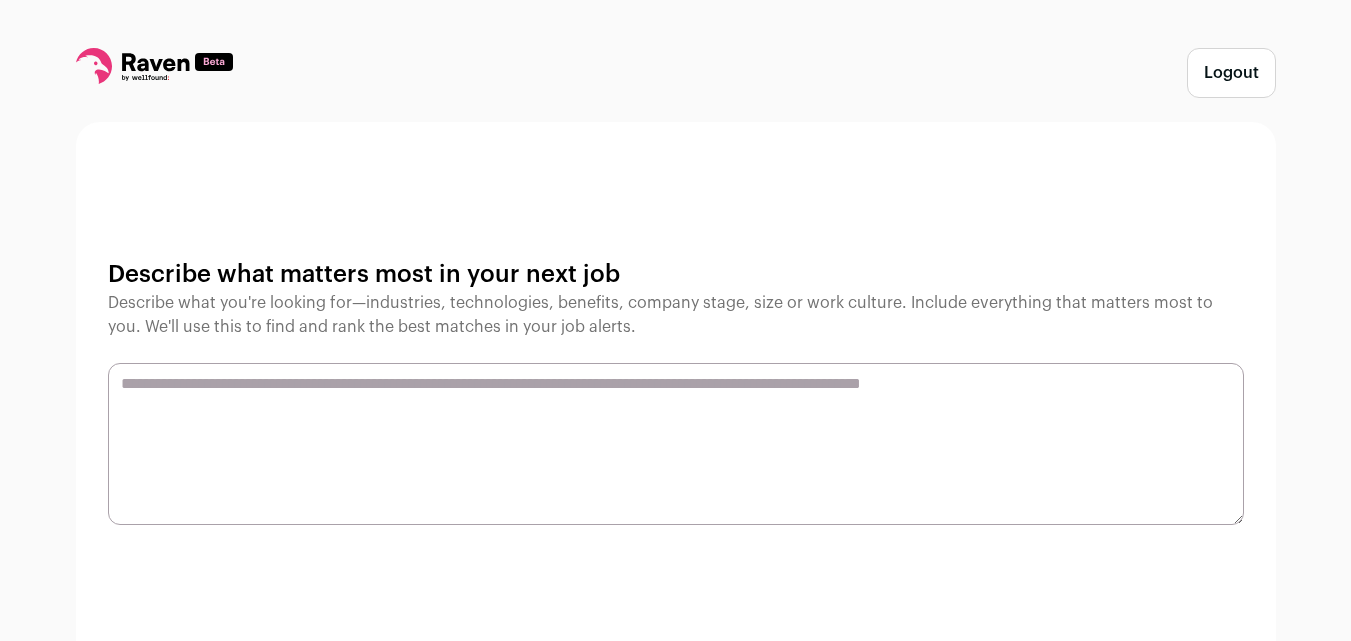 click at bounding box center (676, 444) 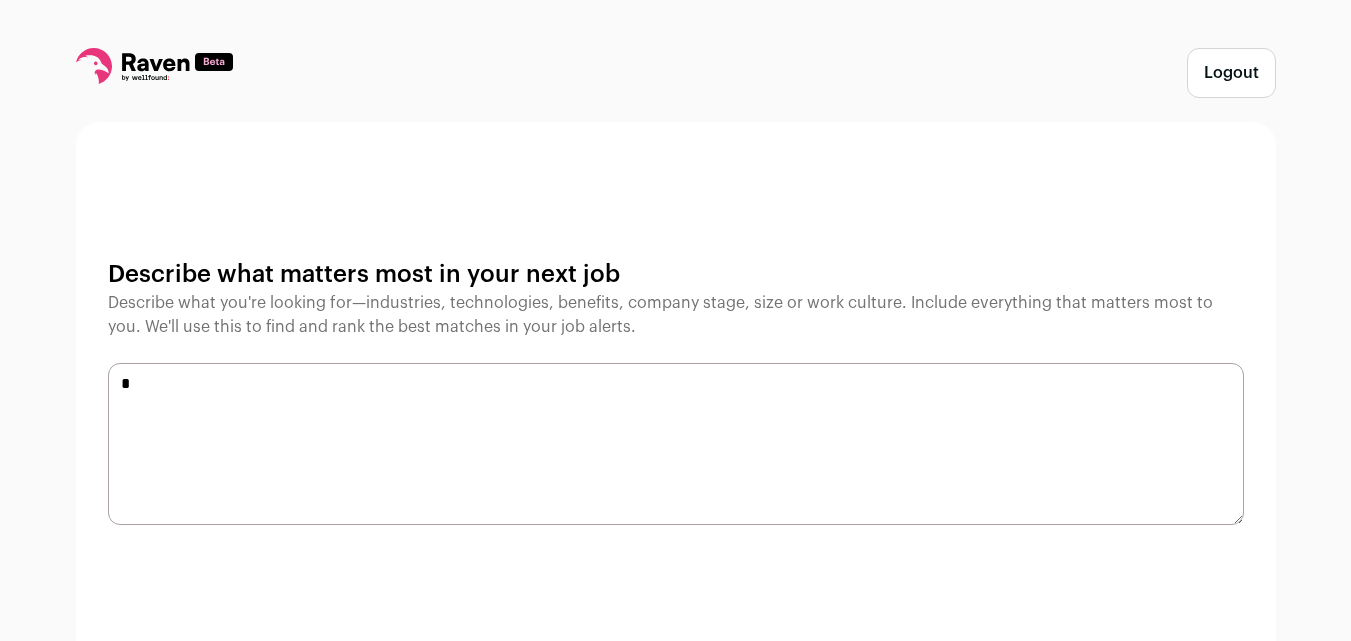 type on "*" 